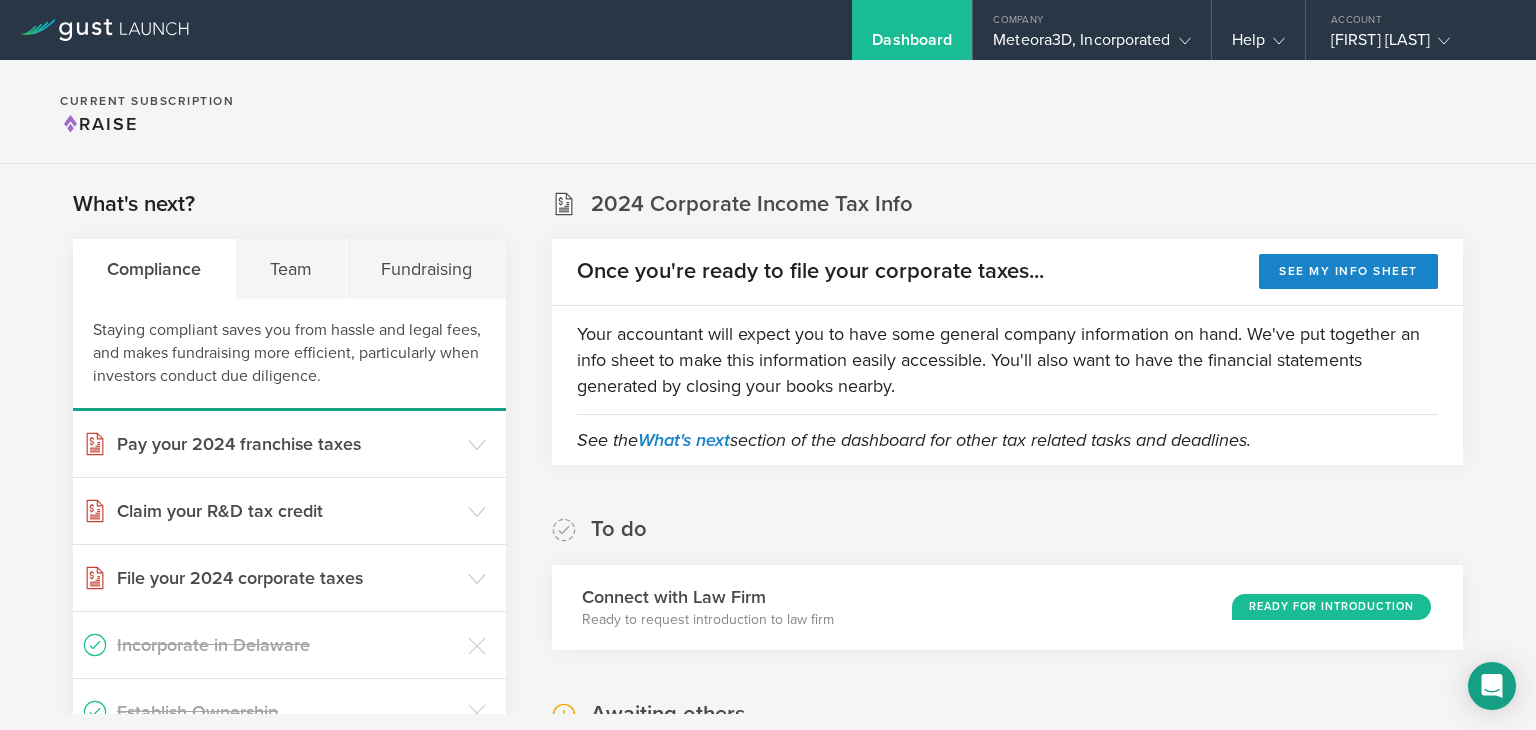 scroll, scrollTop: 0, scrollLeft: 0, axis: both 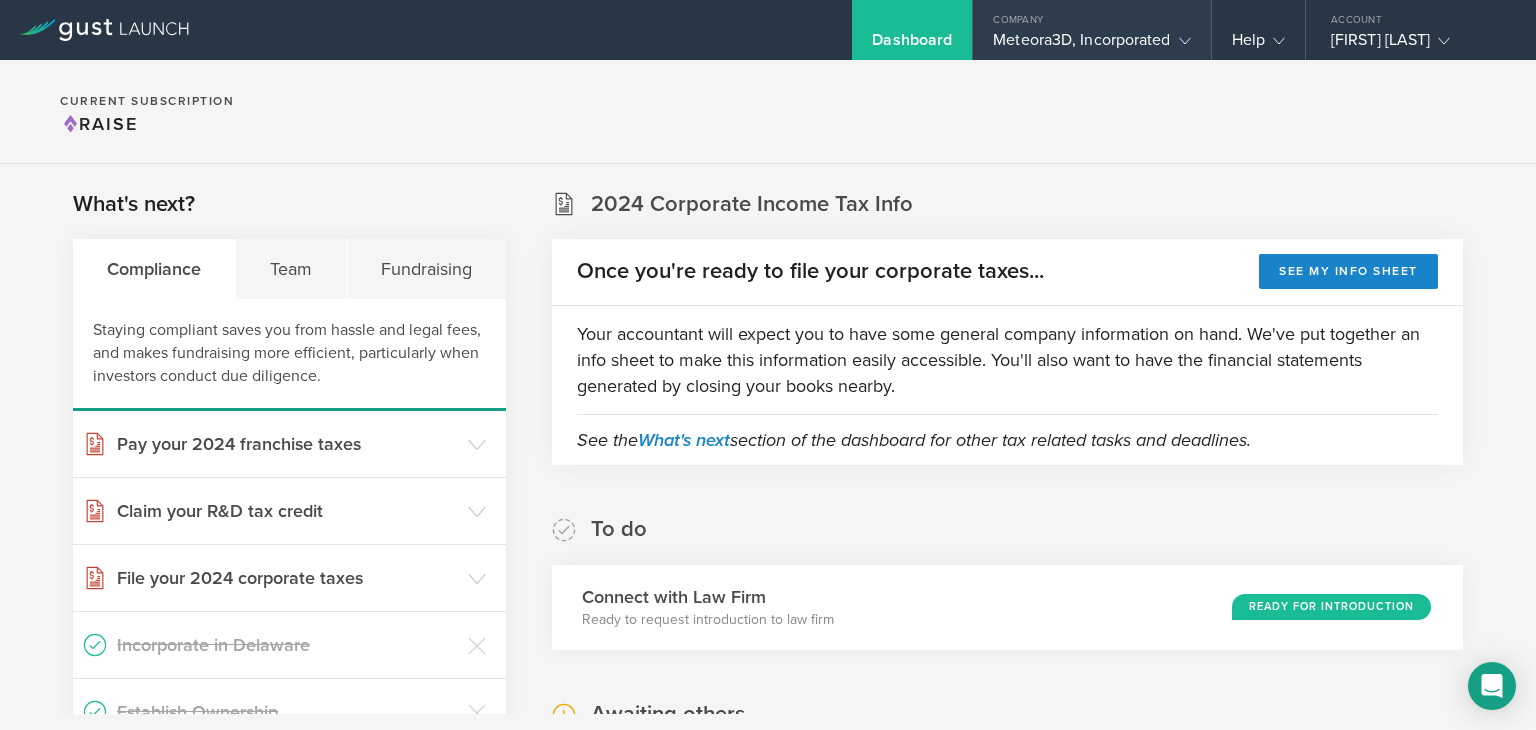 click on "Meteora3D, Incorporated" at bounding box center (1091, 45) 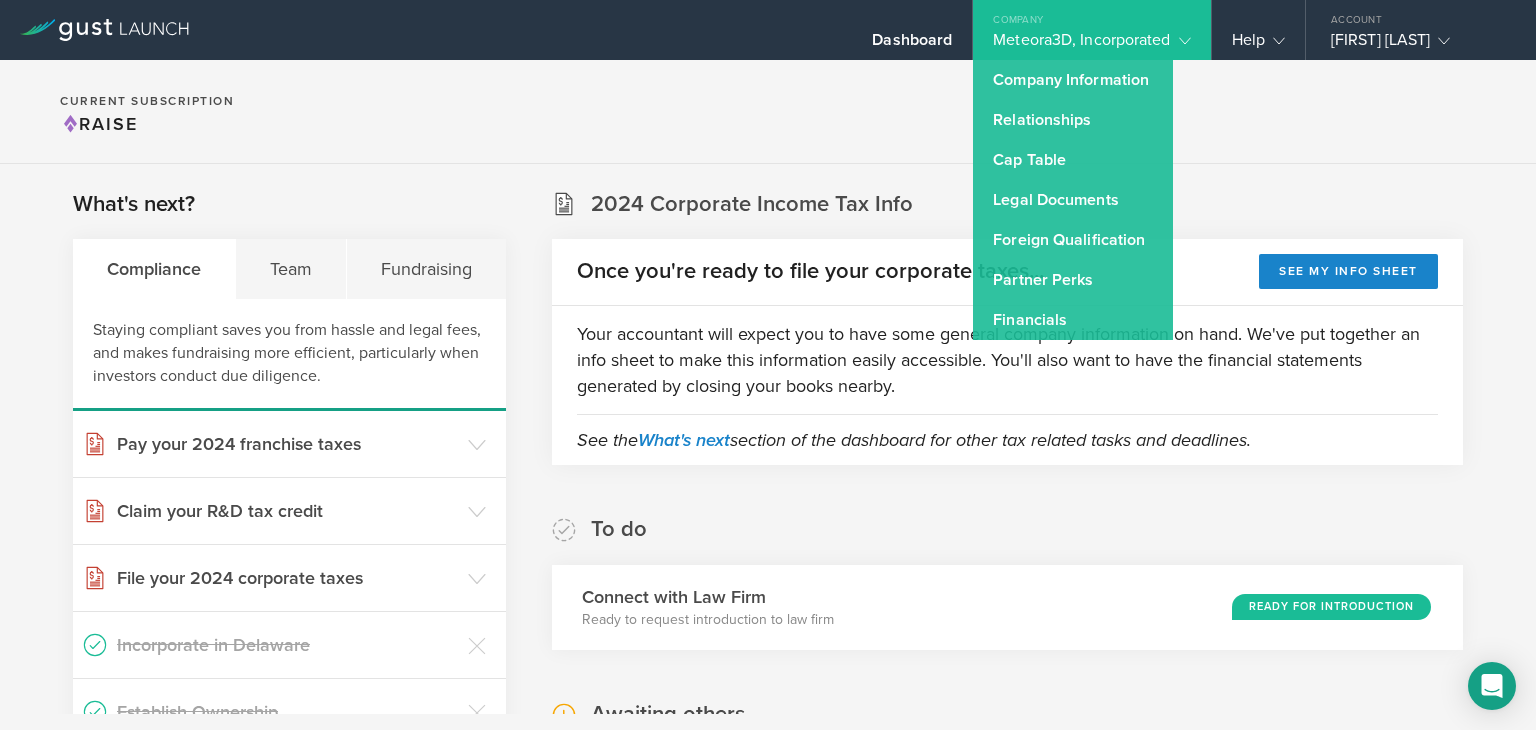 click on "Legal Documents" at bounding box center [1073, 200] 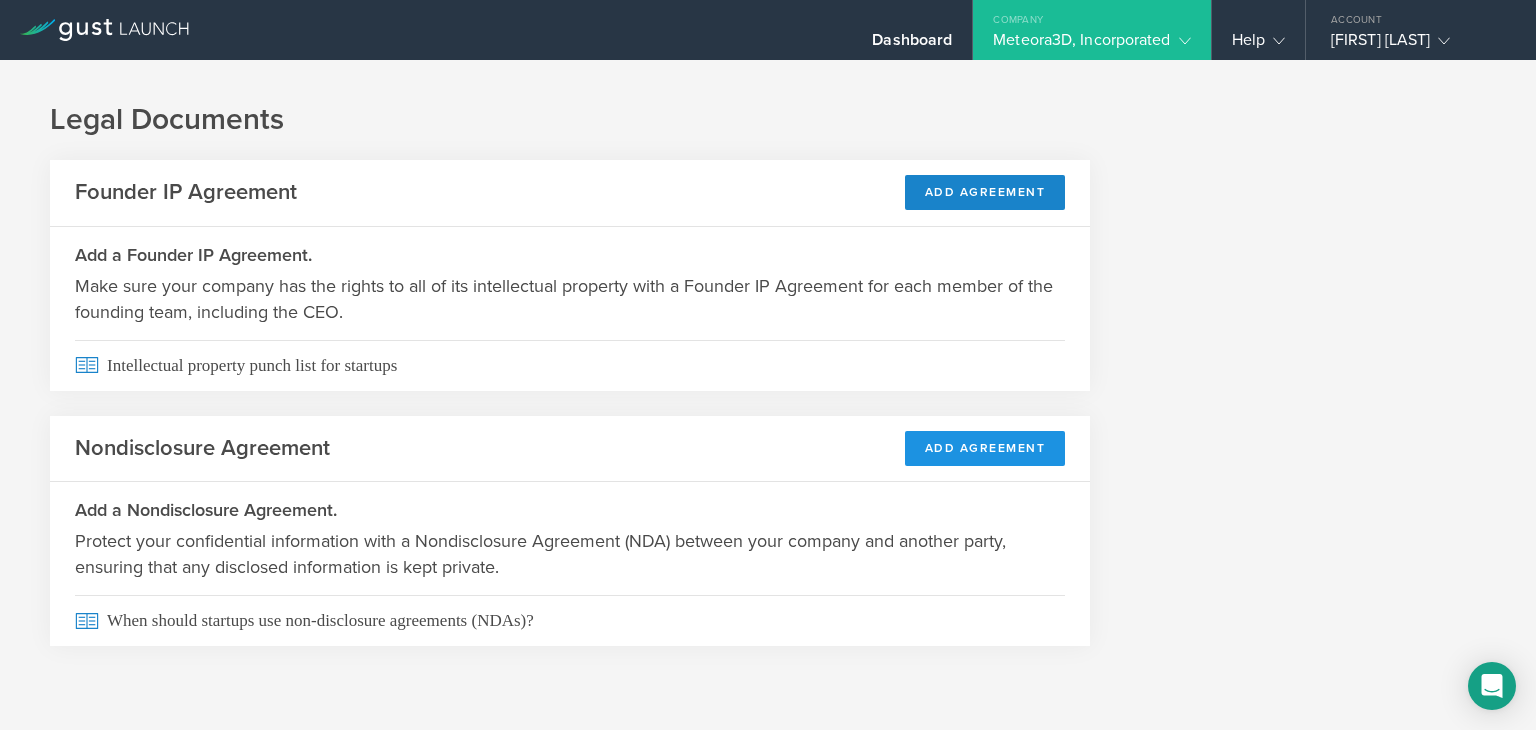 click on "Add Agreement" at bounding box center [985, 448] 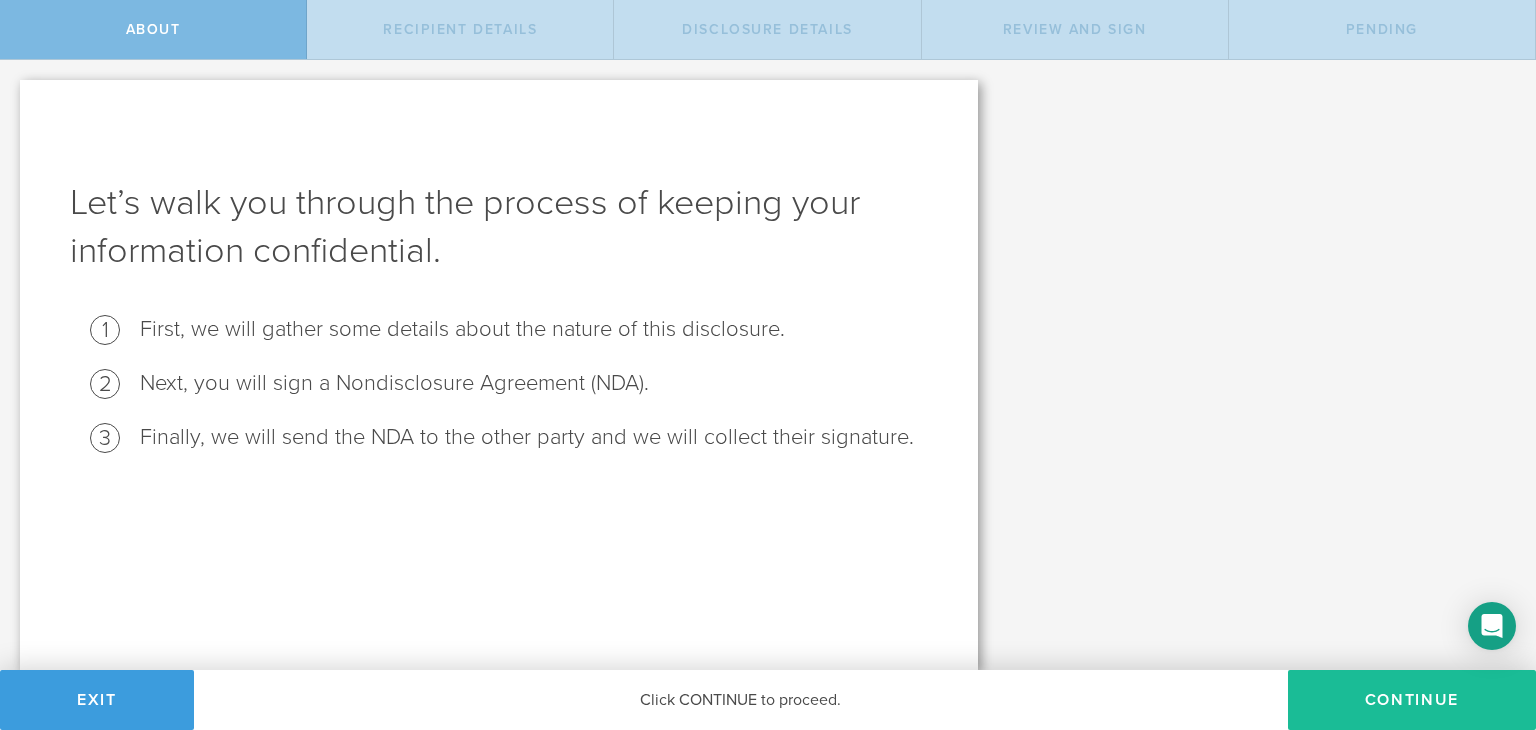 scroll, scrollTop: 0, scrollLeft: 0, axis: both 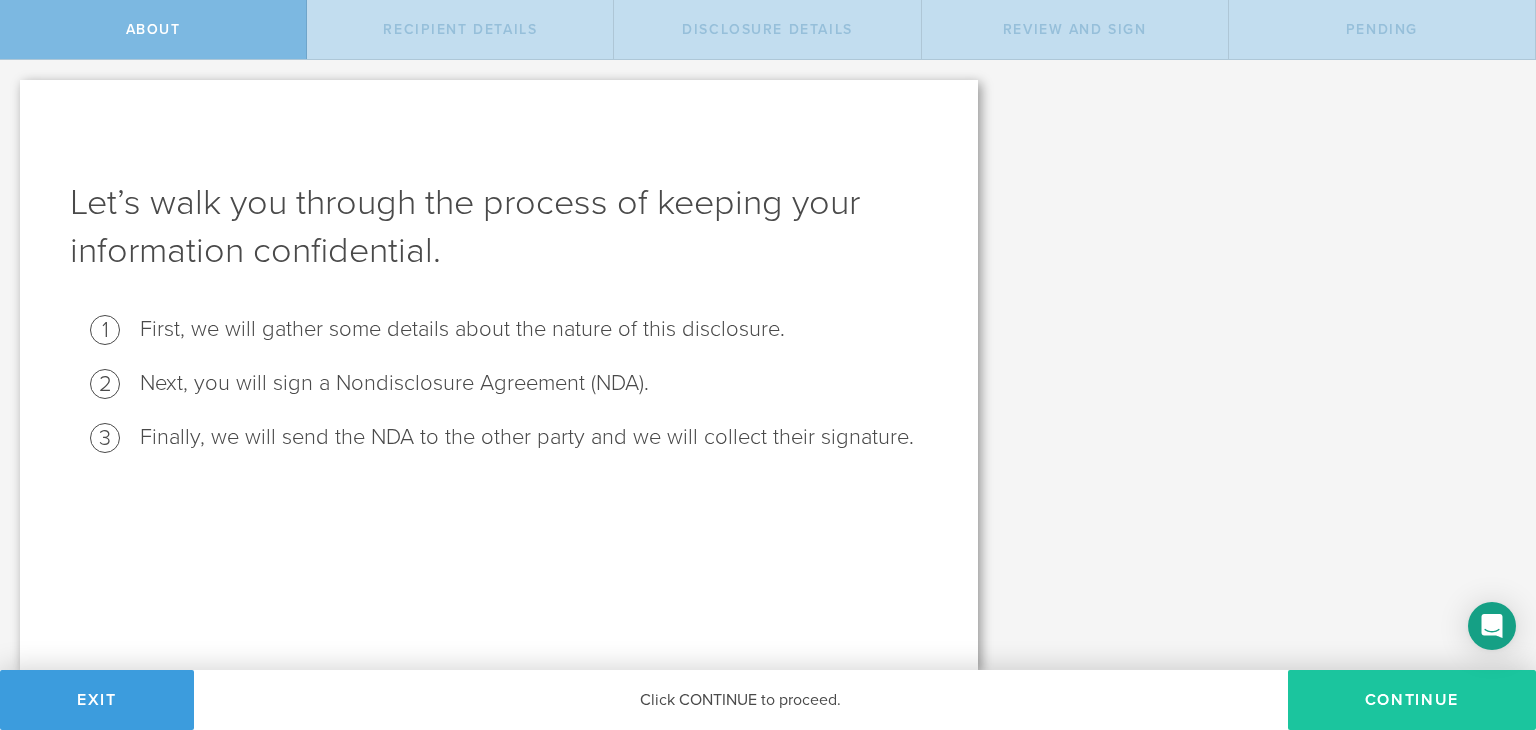 click on "Continue" at bounding box center (1412, 700) 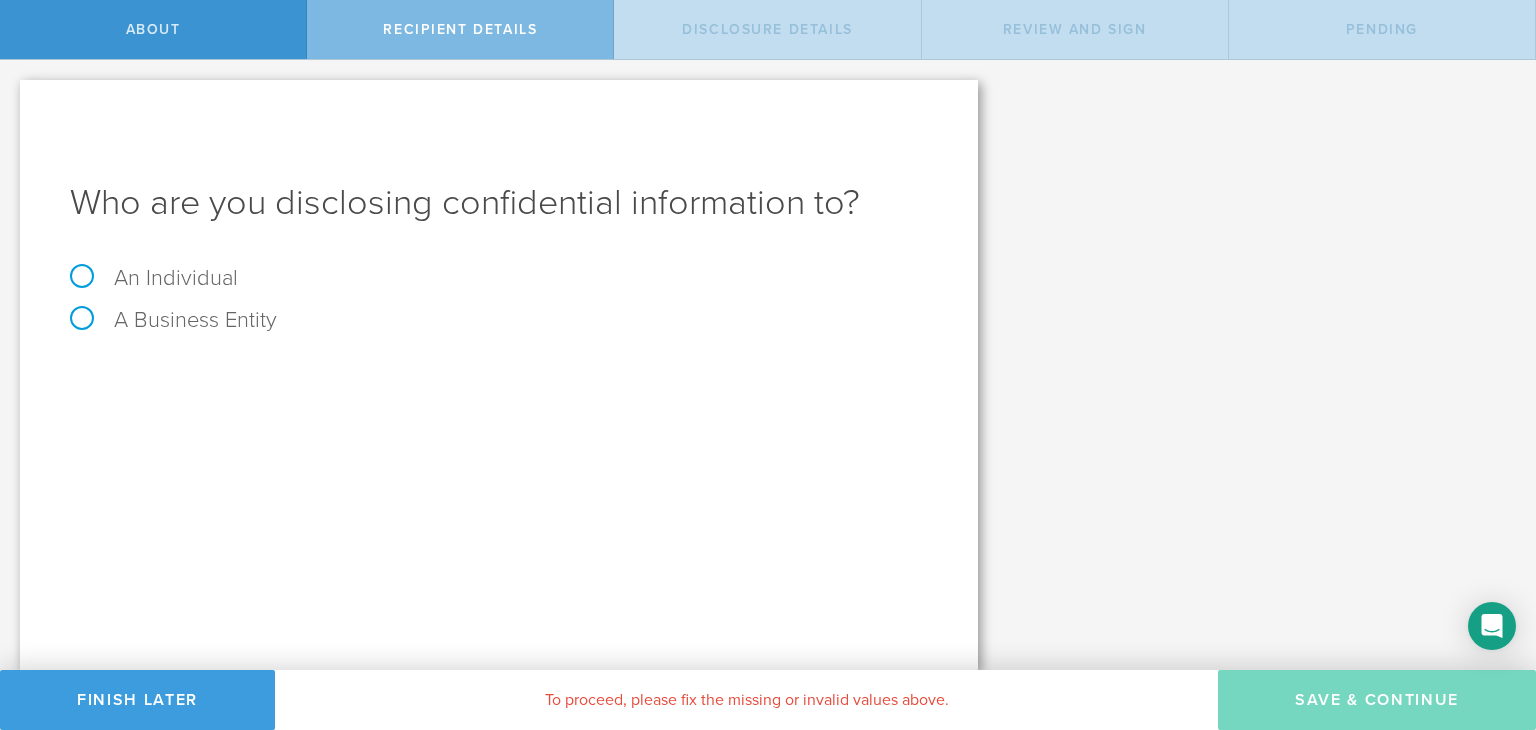 click on "A Business Entity" at bounding box center (173, 320) 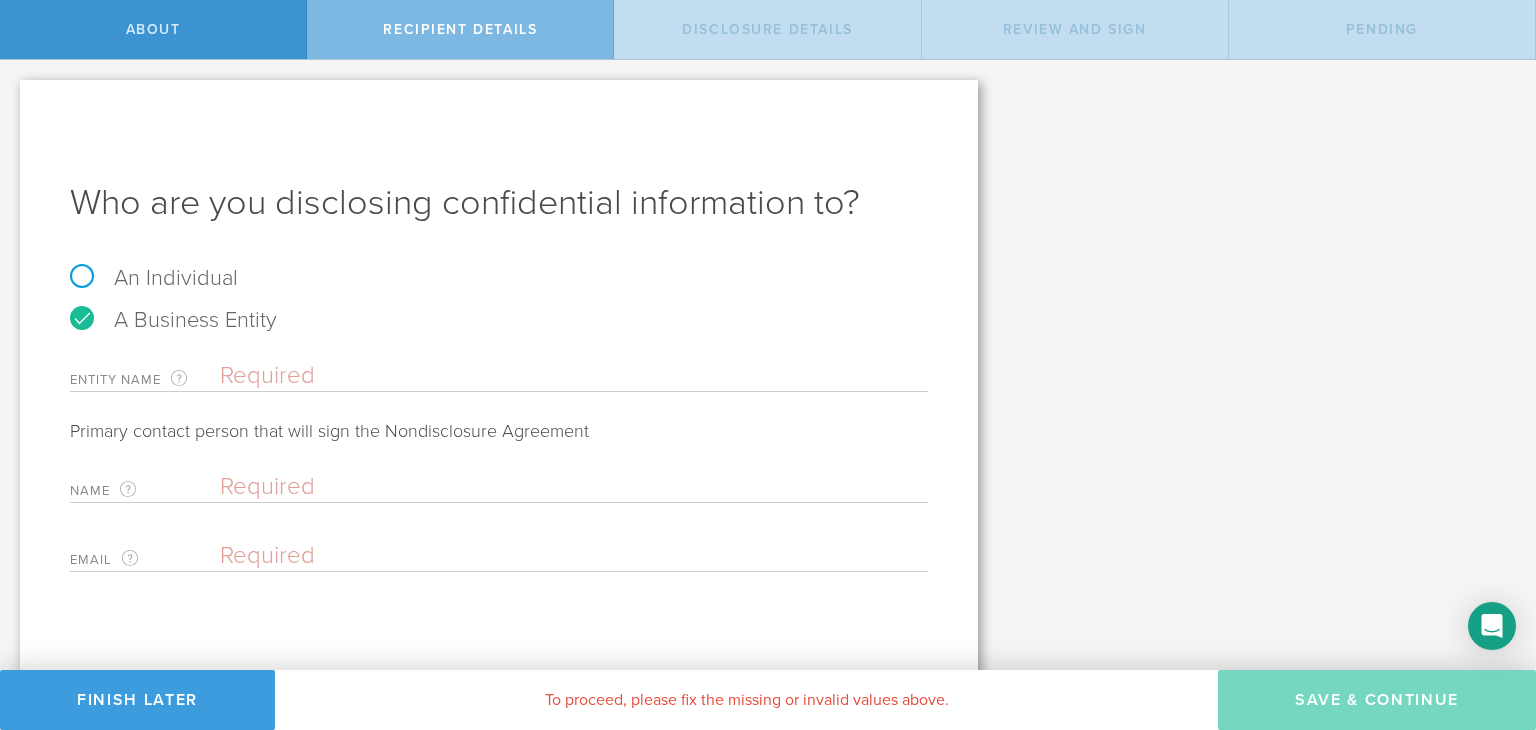 click at bounding box center [574, 376] 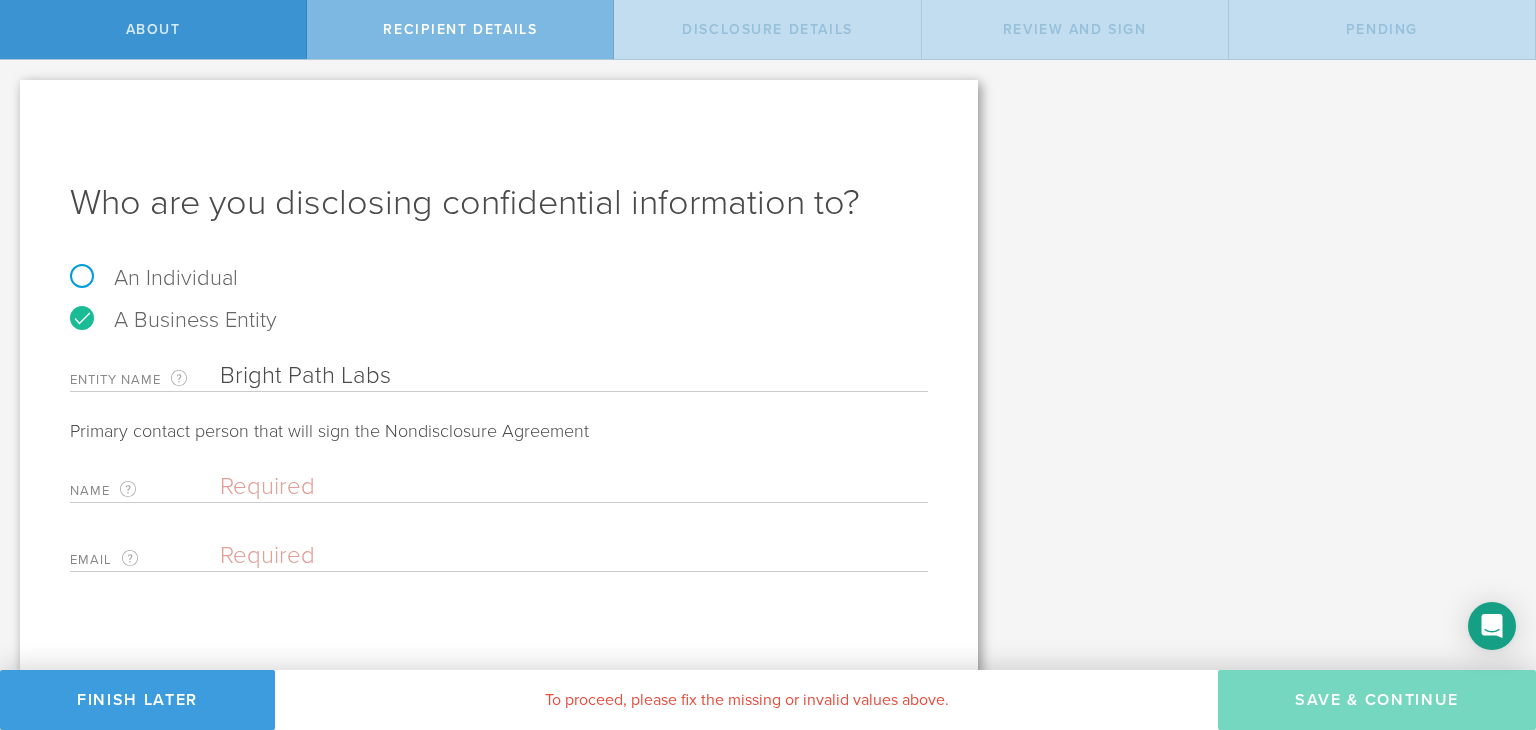 type on "Bright Path Labs" 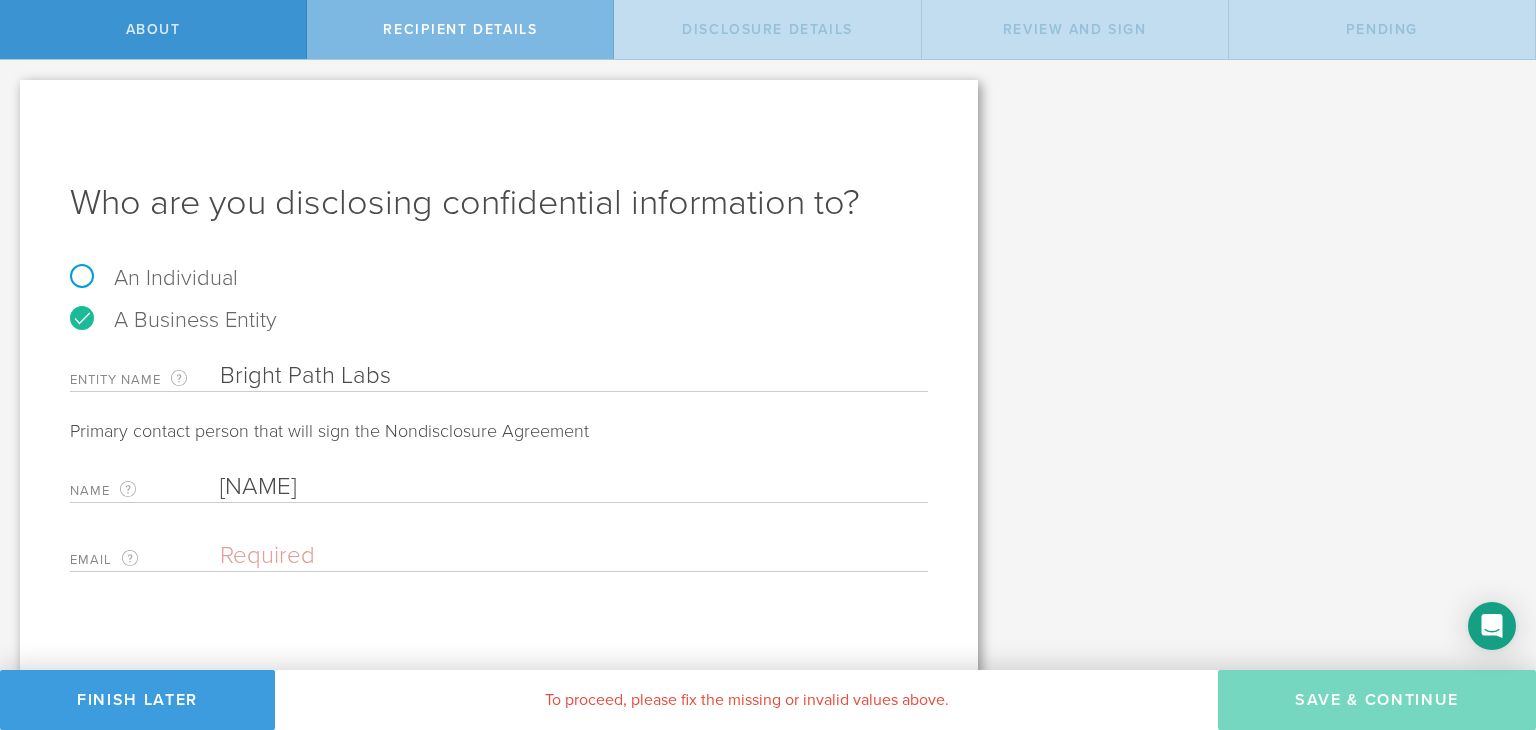 type on "Chris" 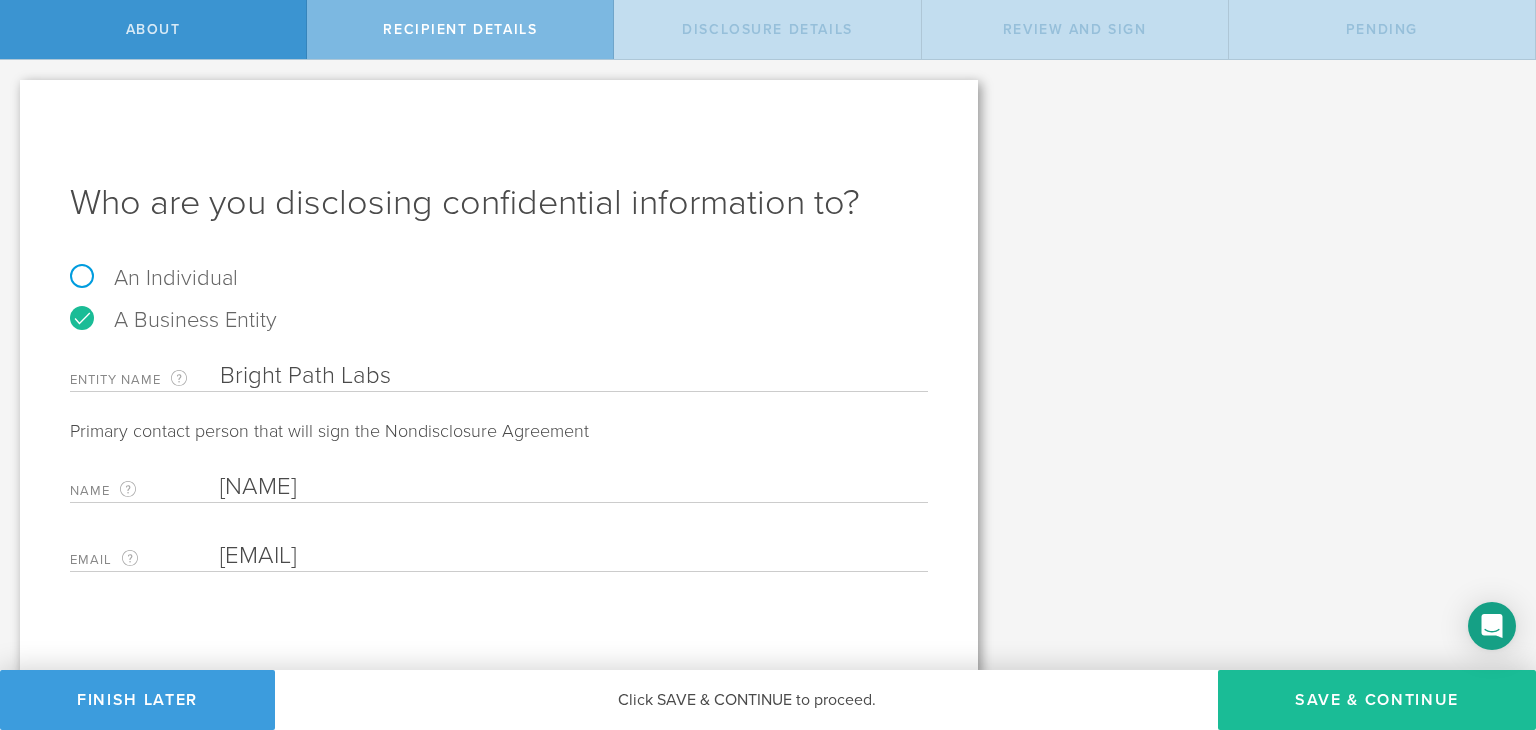 type on "[EMAIL]" 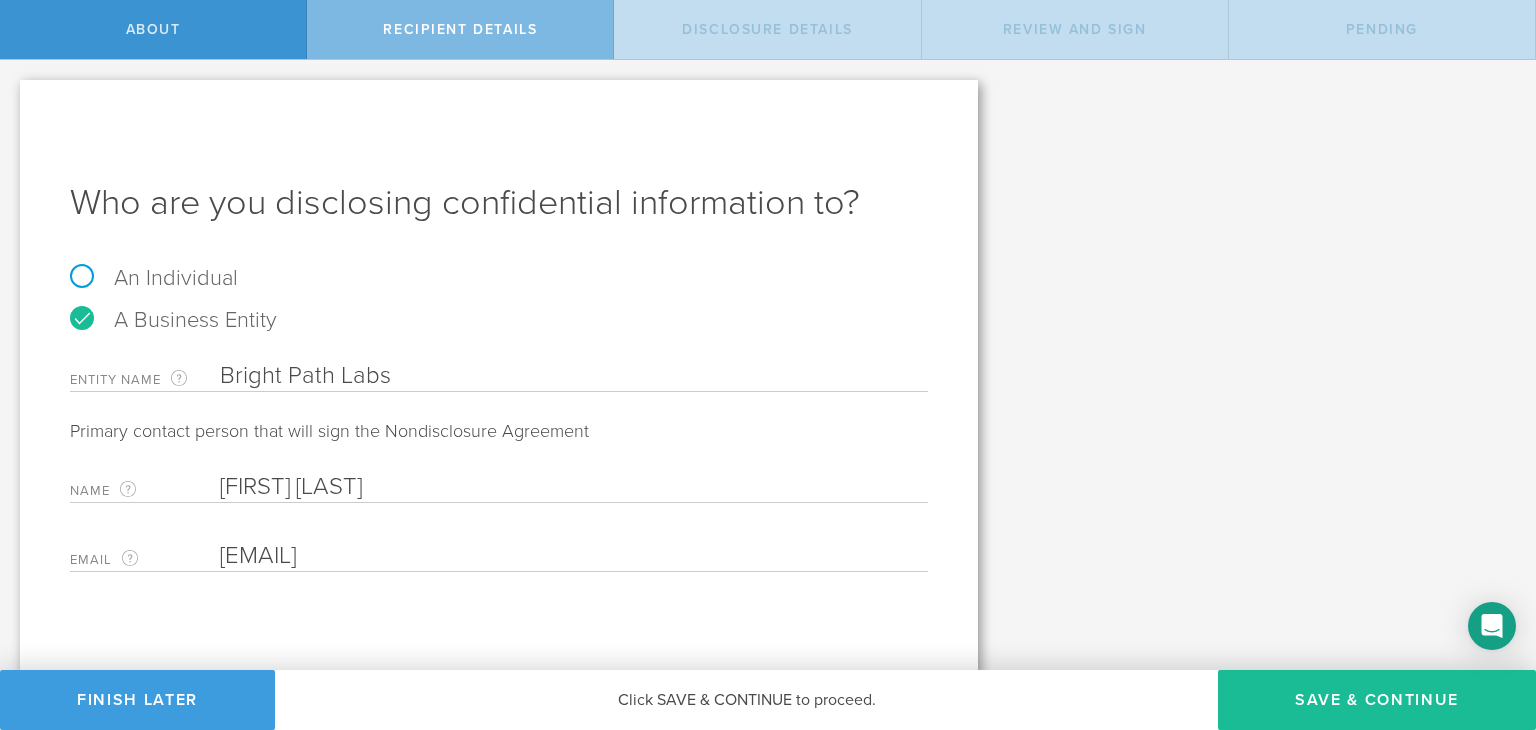 type on "[FIRST] [LAST]" 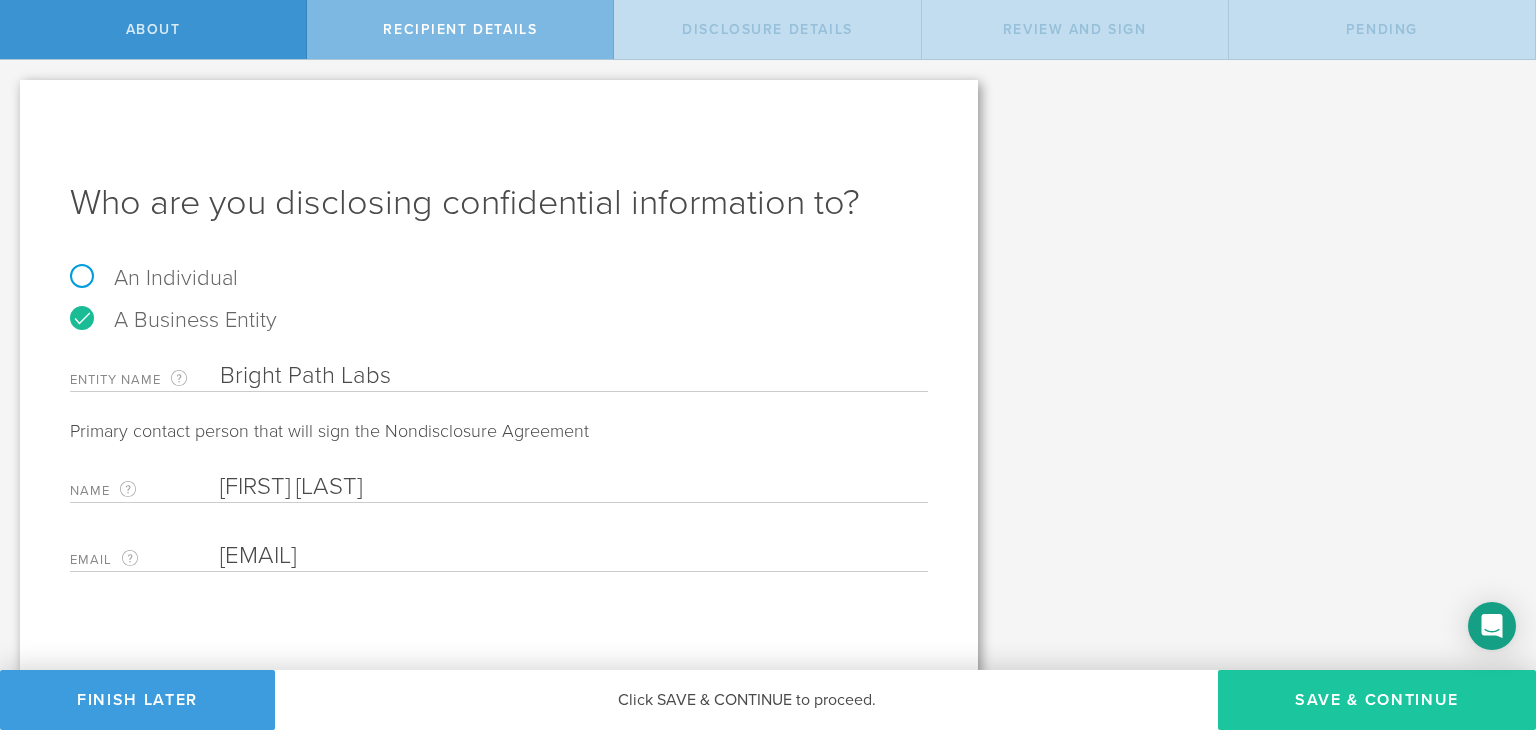 click on "Save & Continue" at bounding box center (1377, 700) 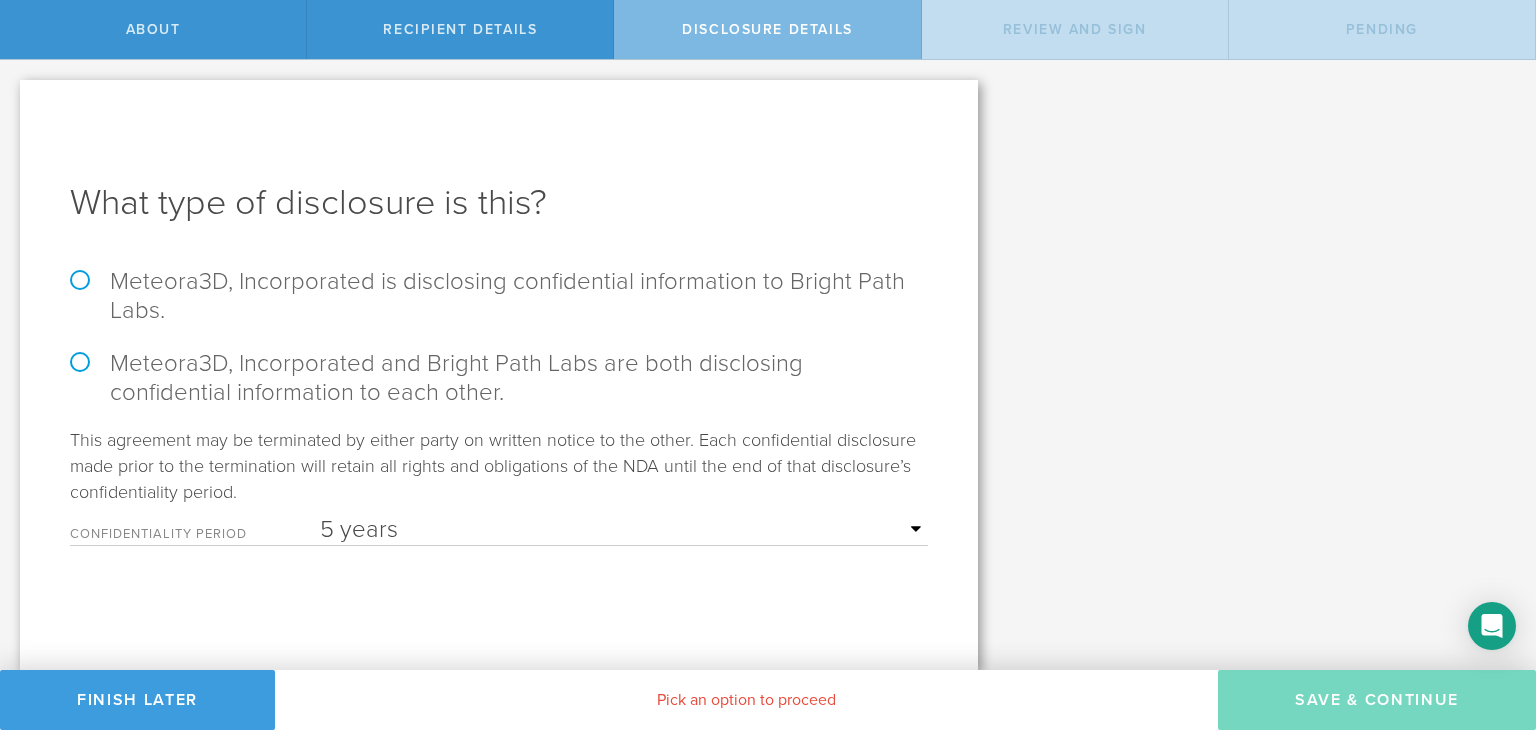 click on "1 year 2 years 3 years 4 years 5 years" at bounding box center (624, 530) 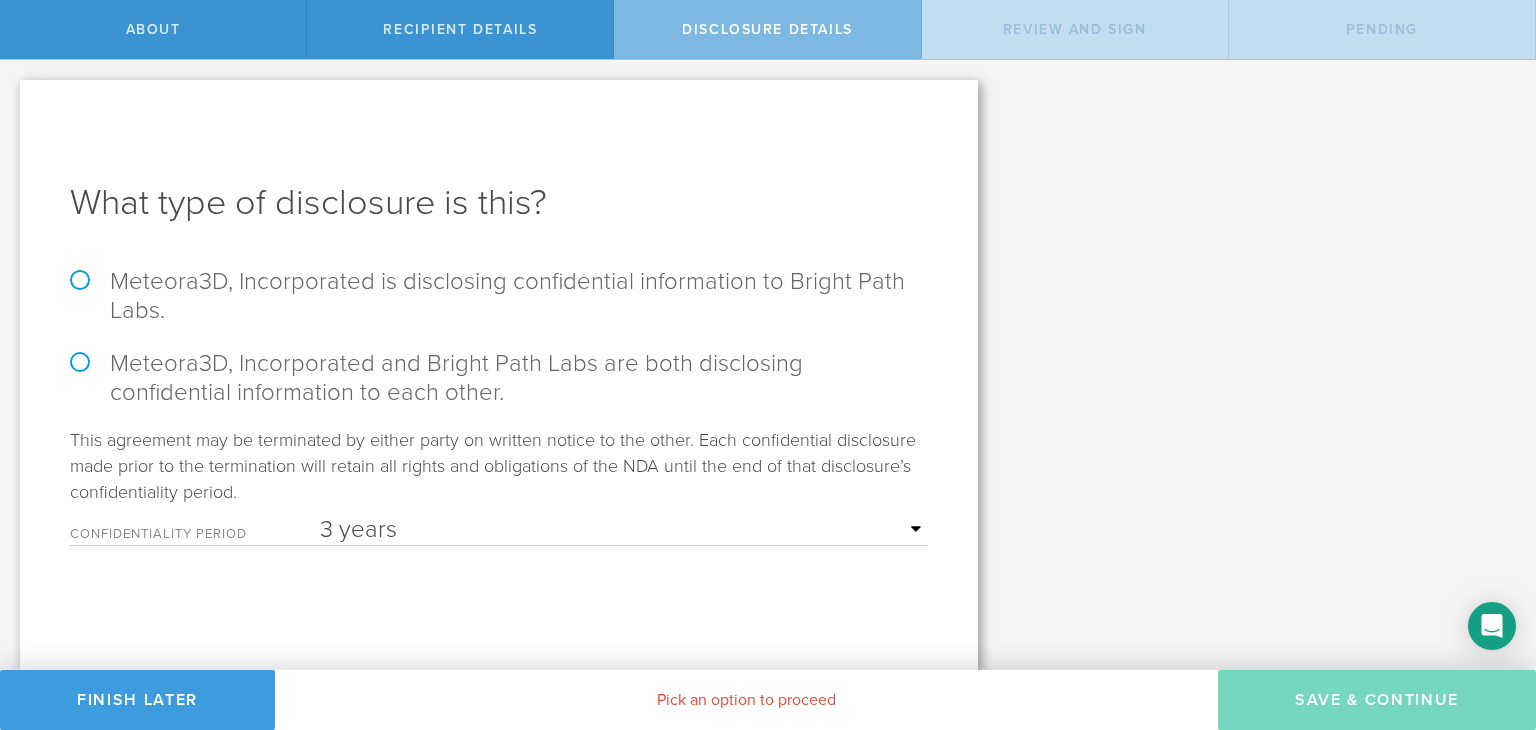 click on "1 year 2 years 3 years 4 years 5 years" at bounding box center (624, 530) 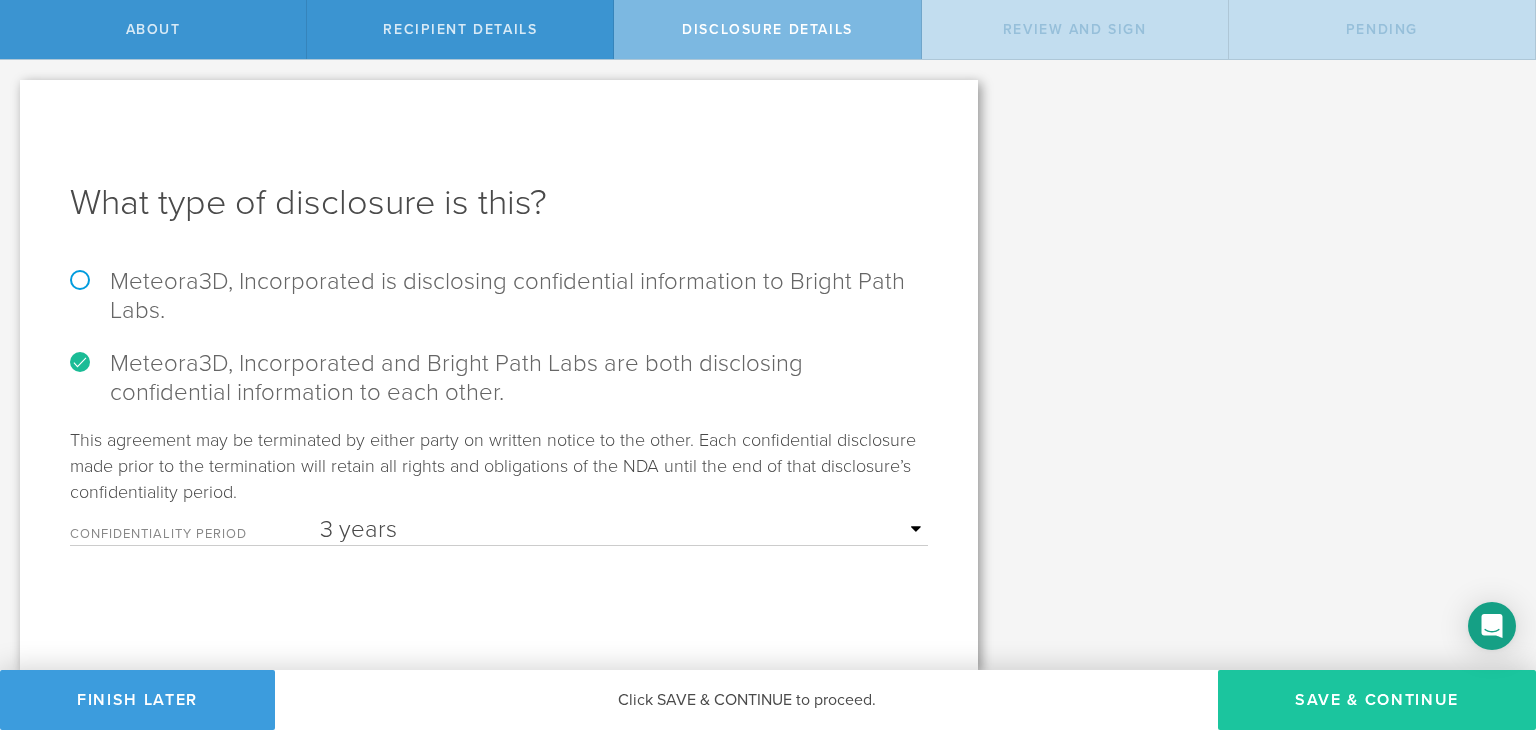 click on "Save & Continue" at bounding box center (1377, 700) 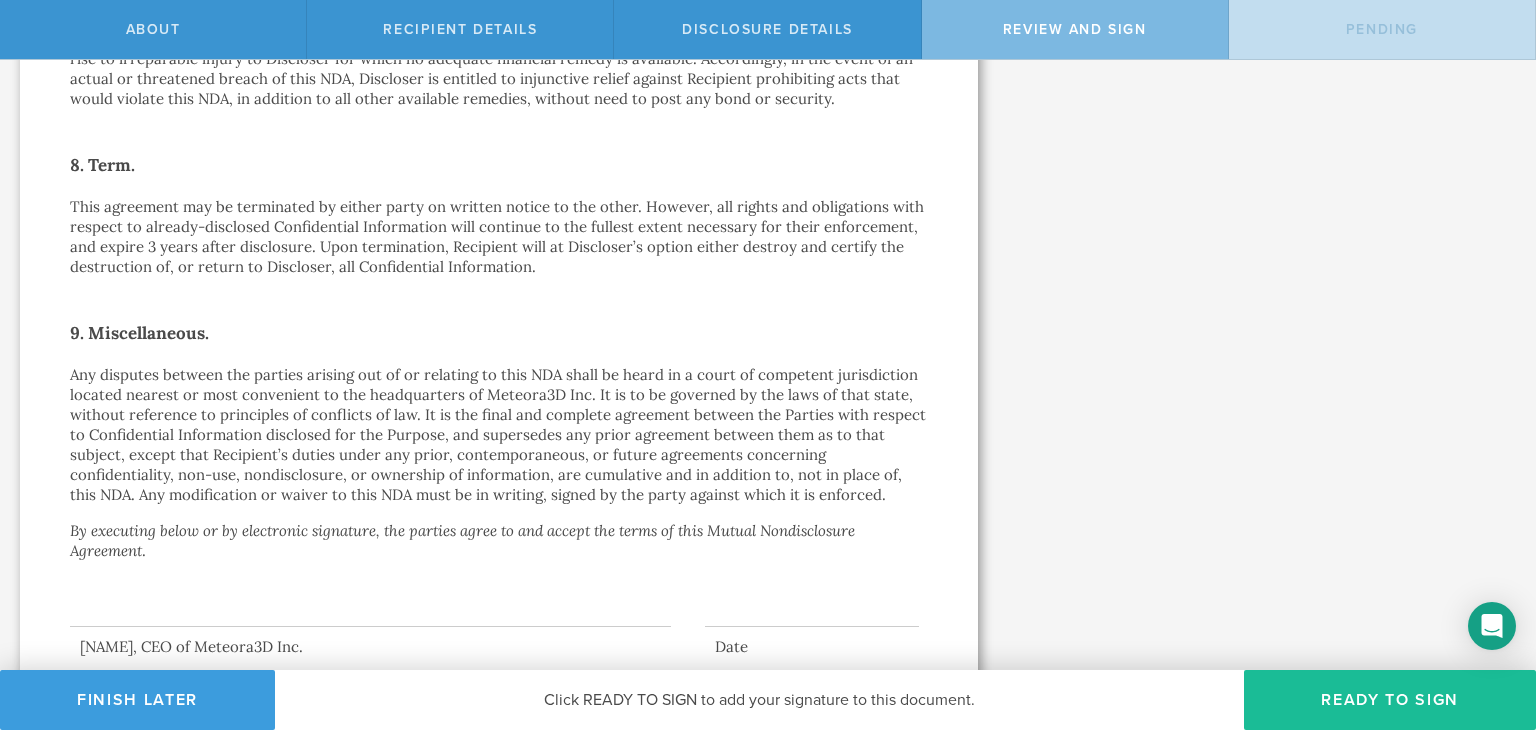 scroll, scrollTop: 1649, scrollLeft: 0, axis: vertical 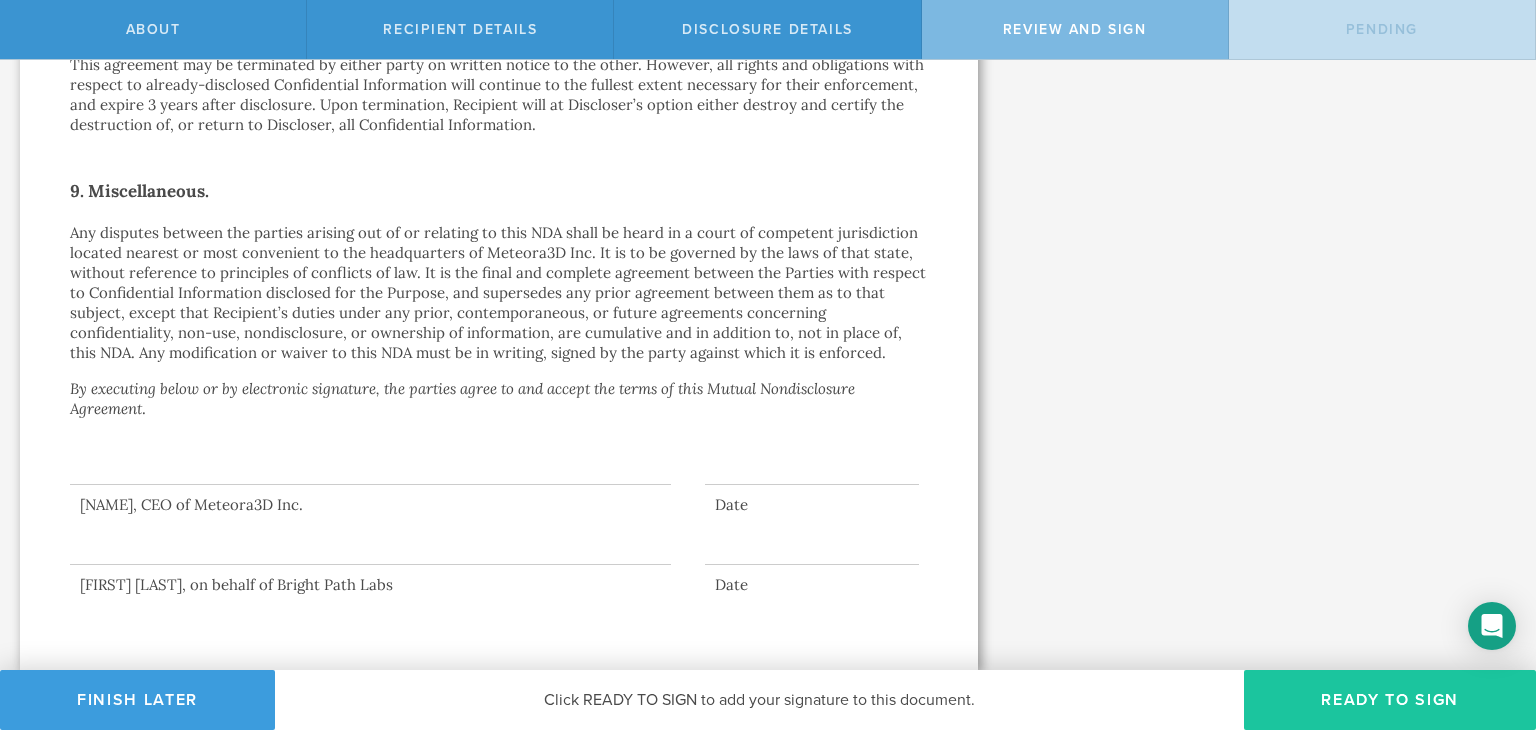 click on "Ready to Sign" at bounding box center (1390, 700) 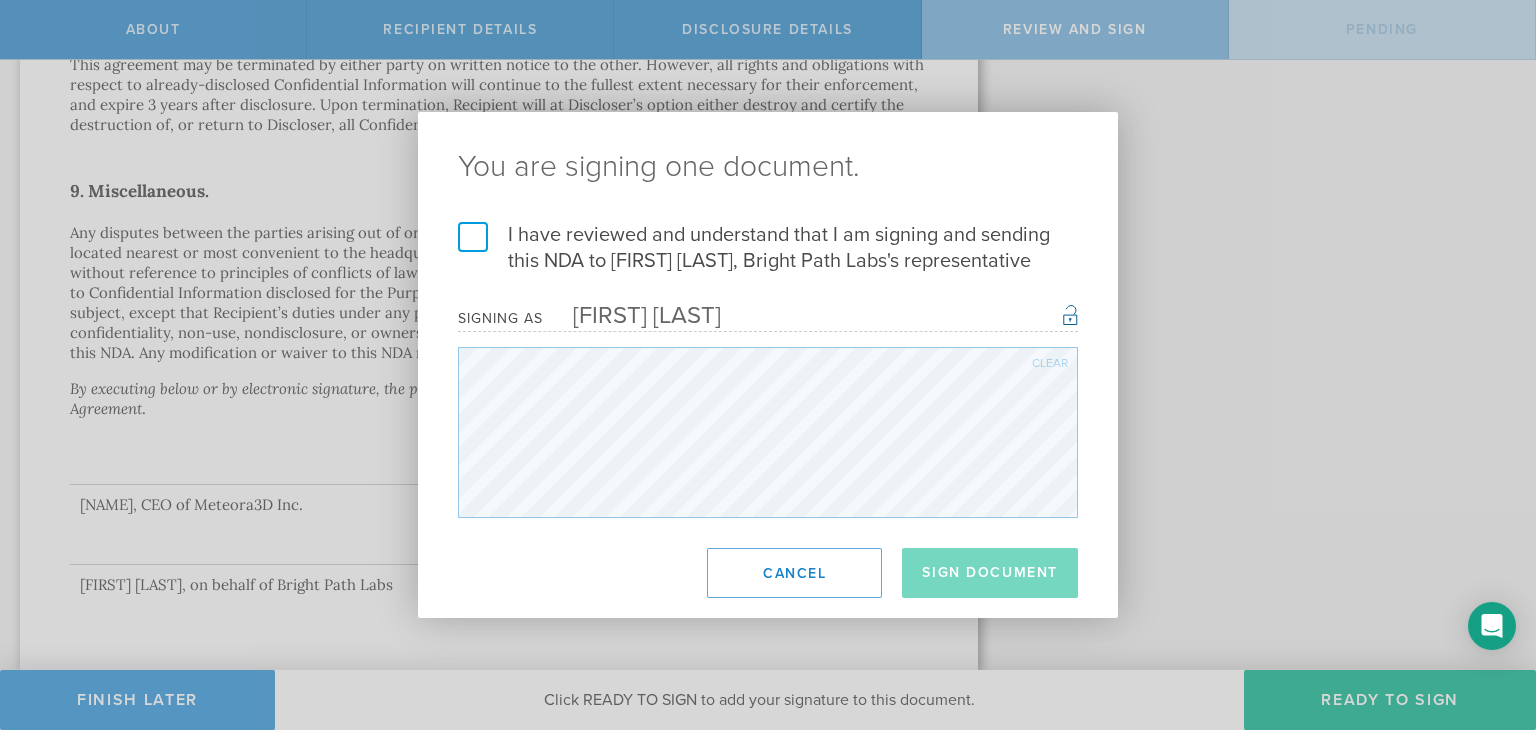 click on "I have reviewed and understand that I am signing and sending this NDA to Christopher Langenderfer, Bright Path Labs's representative" at bounding box center [768, 248] 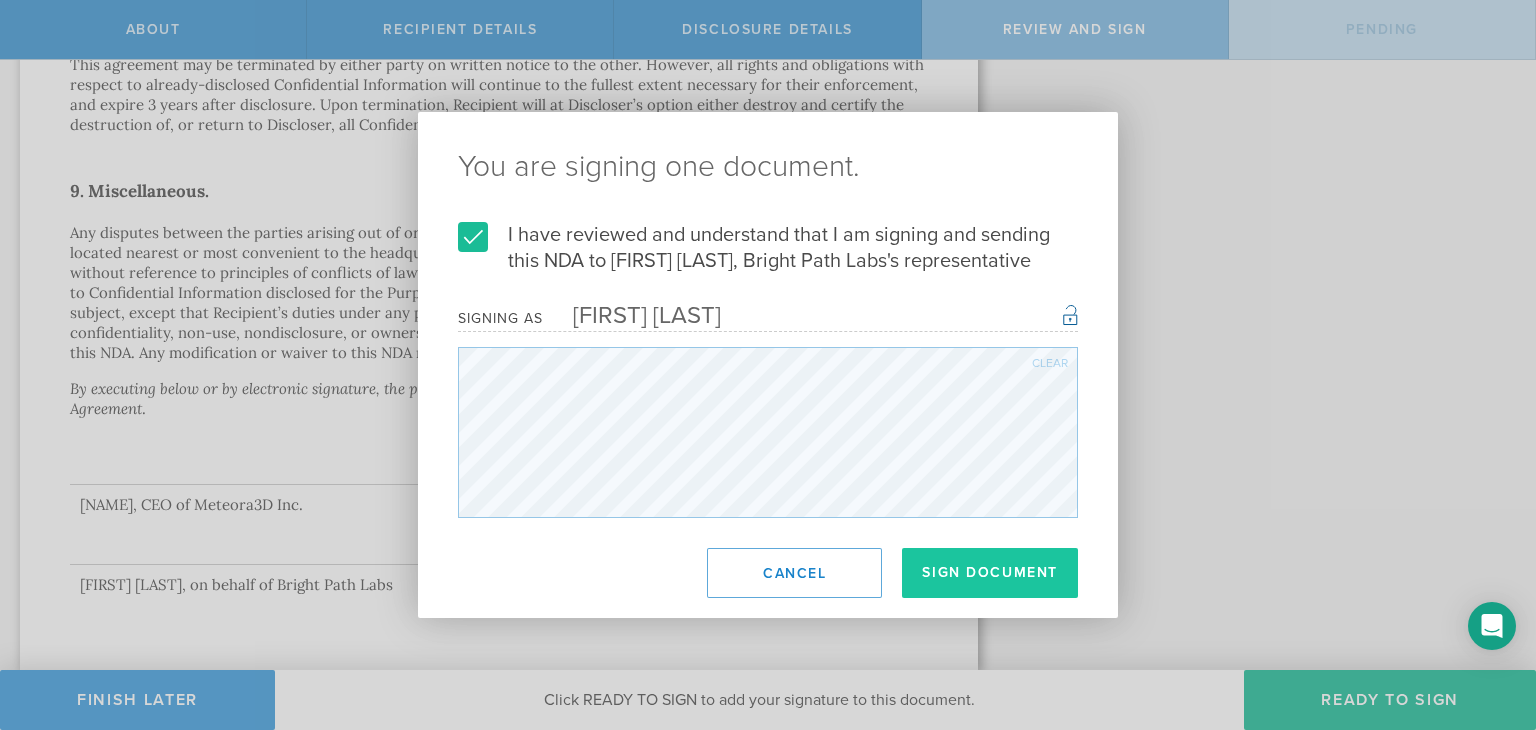 click on "Sign Document" at bounding box center [990, 573] 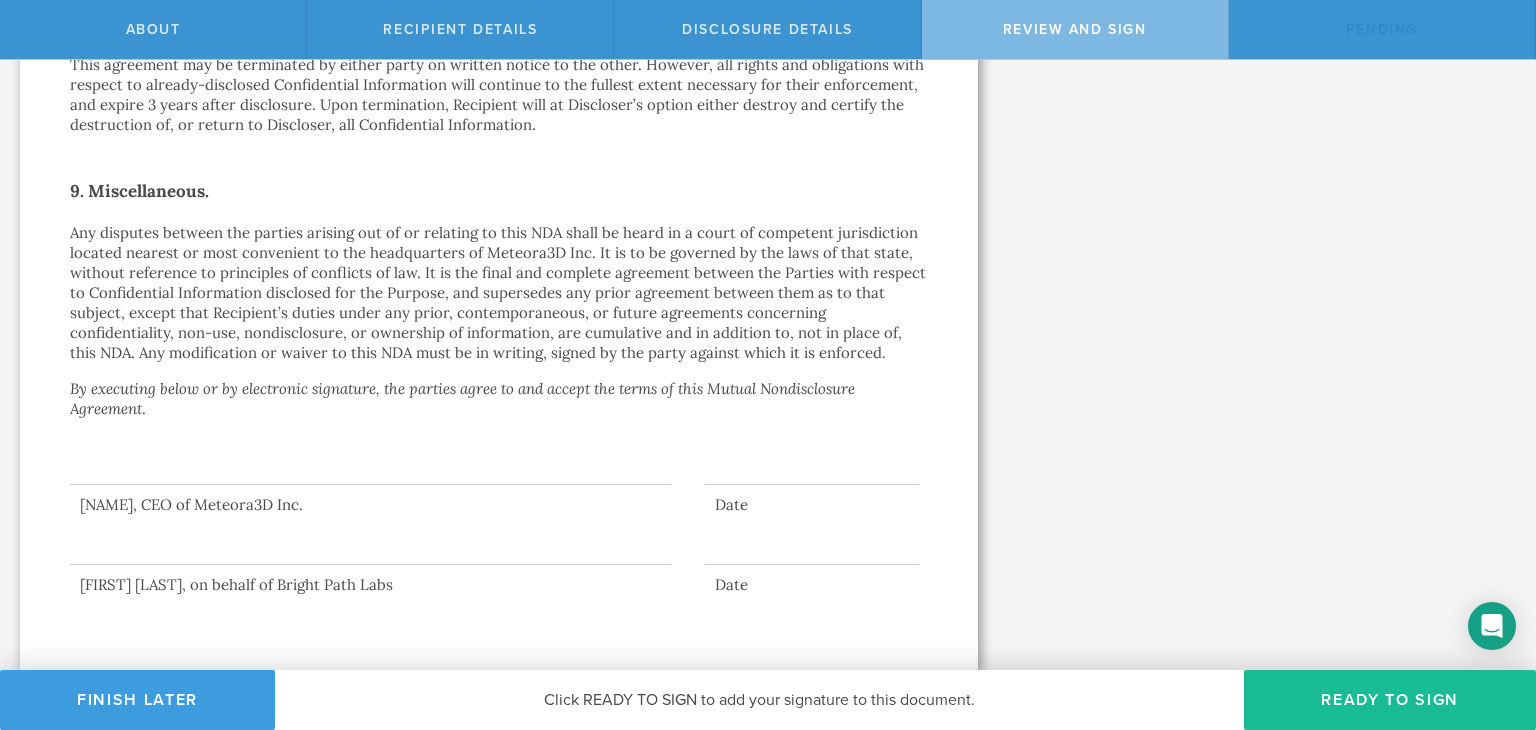 scroll, scrollTop: 0, scrollLeft: 0, axis: both 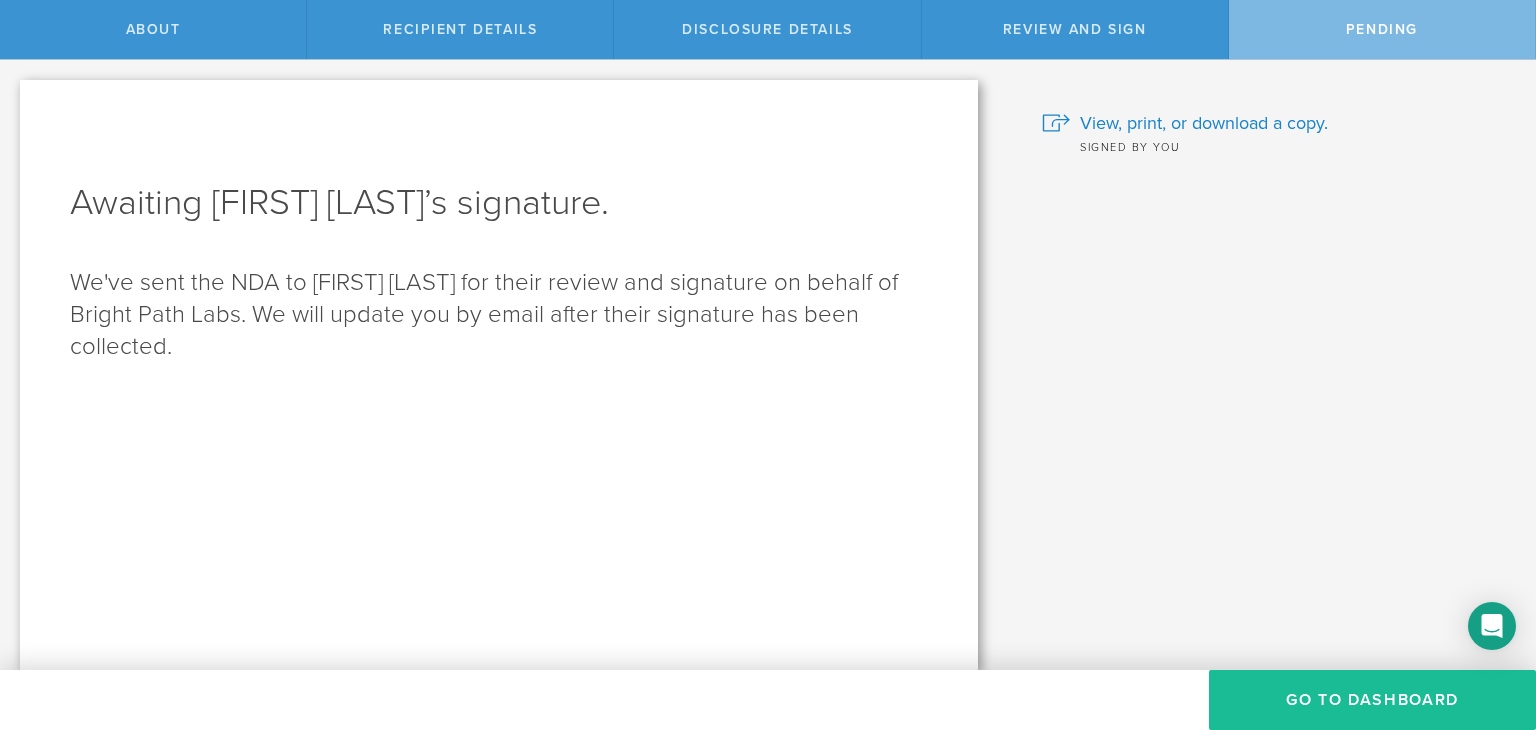 click on "About" at bounding box center [153, 29] 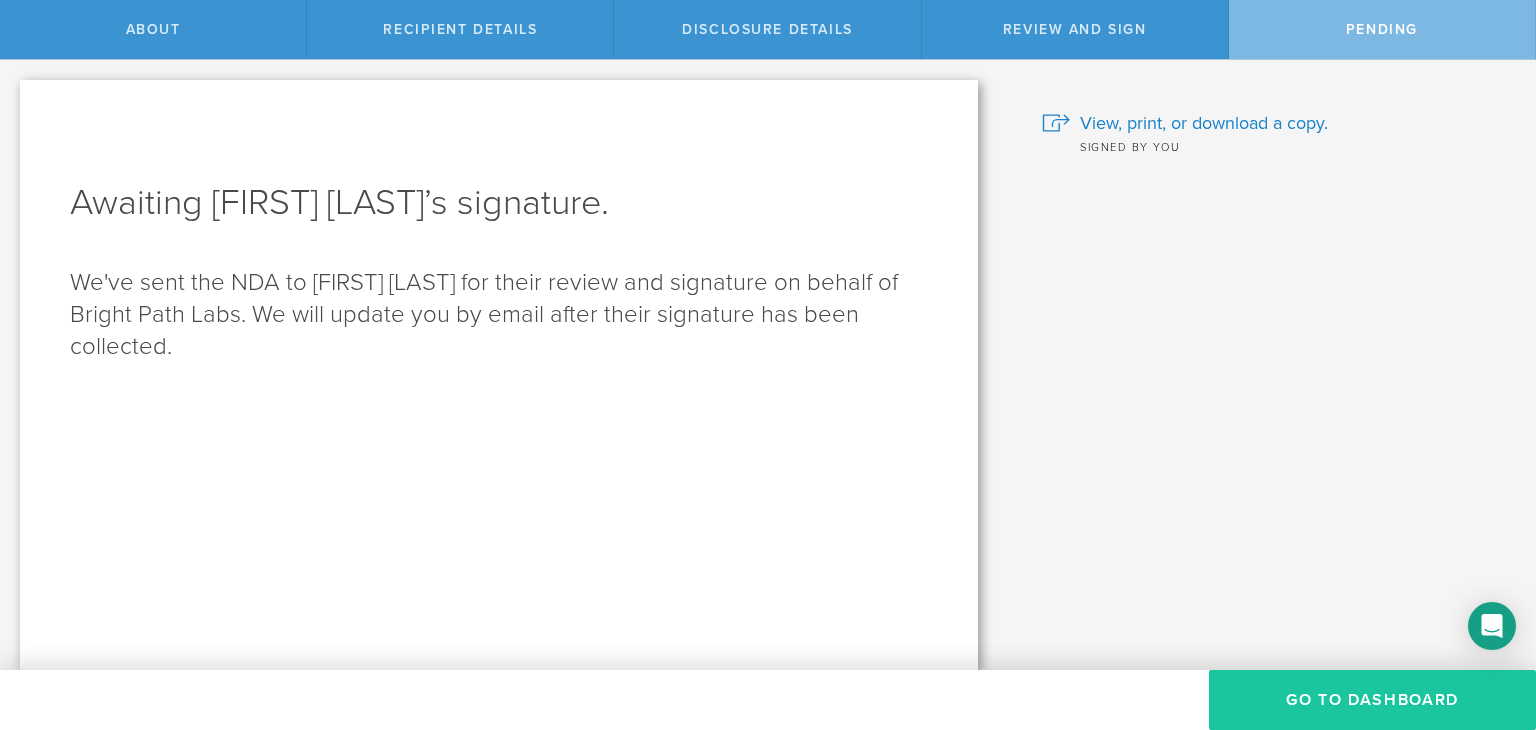 click on "Go to dashboard" at bounding box center (1372, 700) 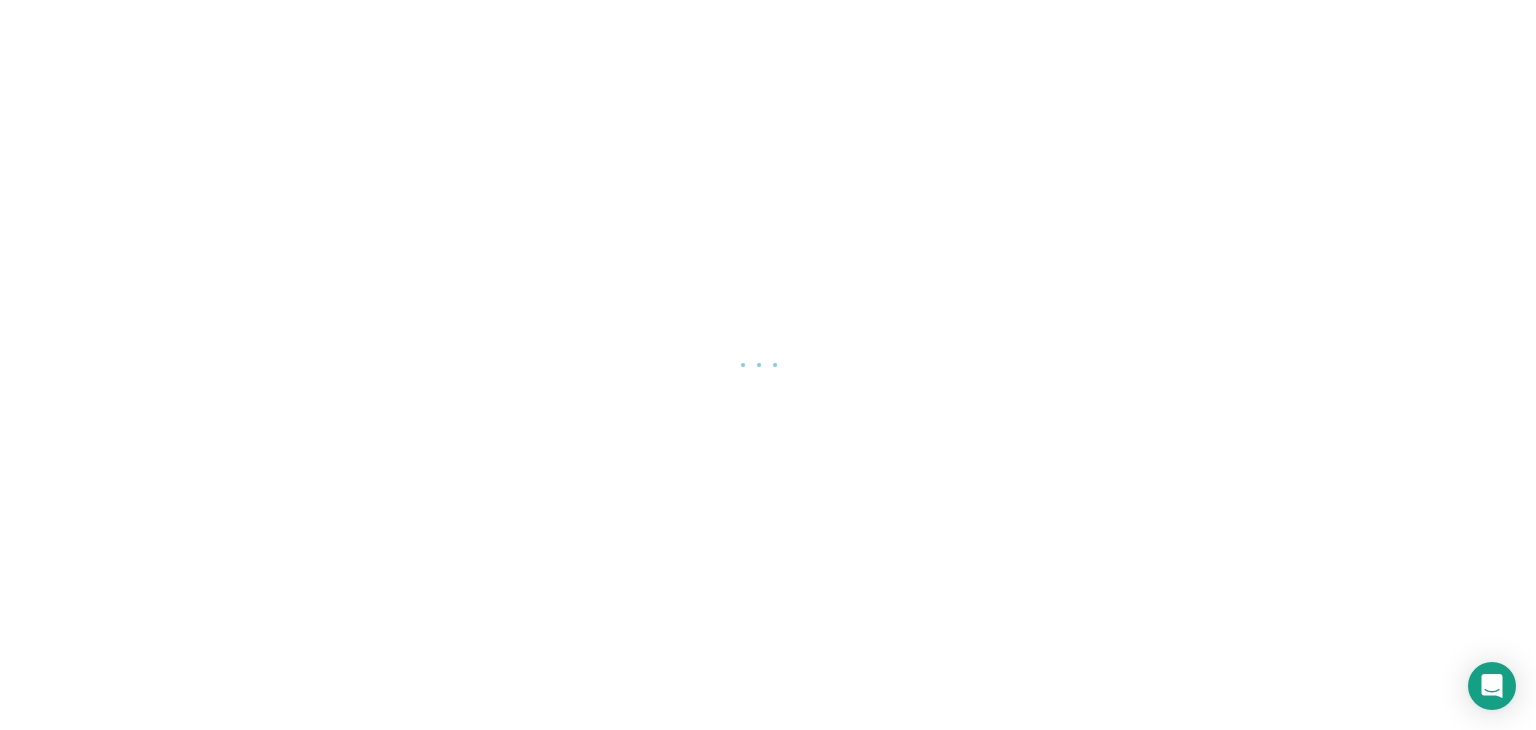 scroll, scrollTop: 0, scrollLeft: 0, axis: both 